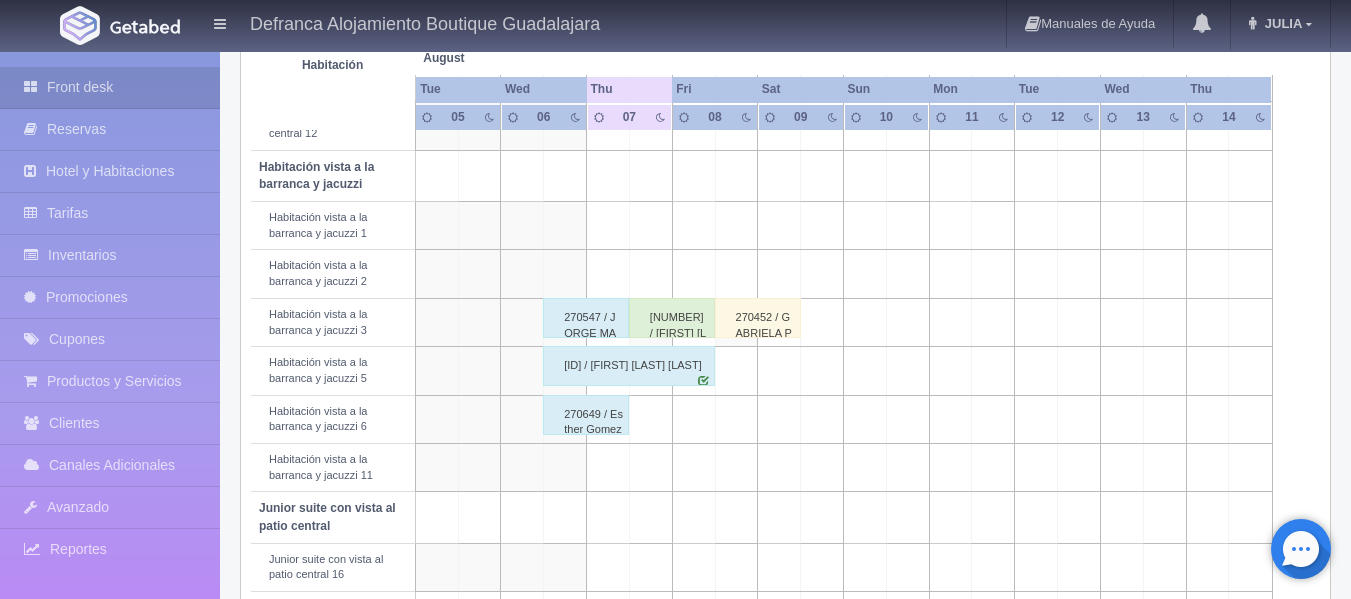 scroll, scrollTop: 800, scrollLeft: 0, axis: vertical 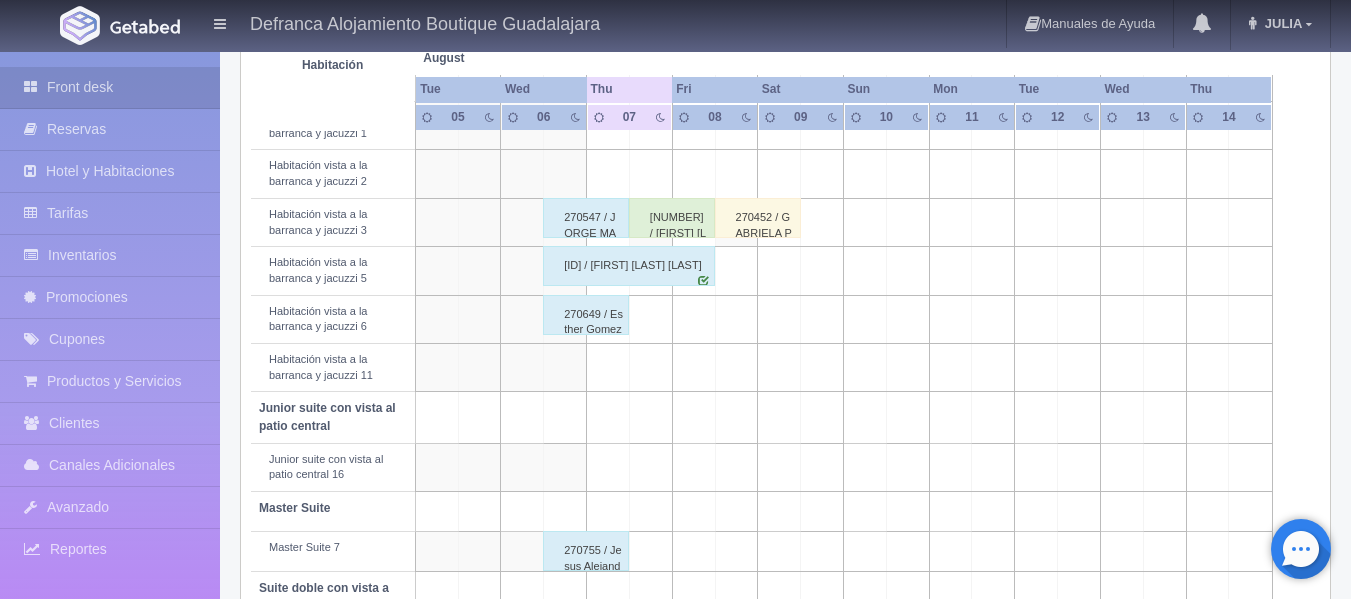 click on "270547 / JORGE MADRIGAL" at bounding box center (586, 218) 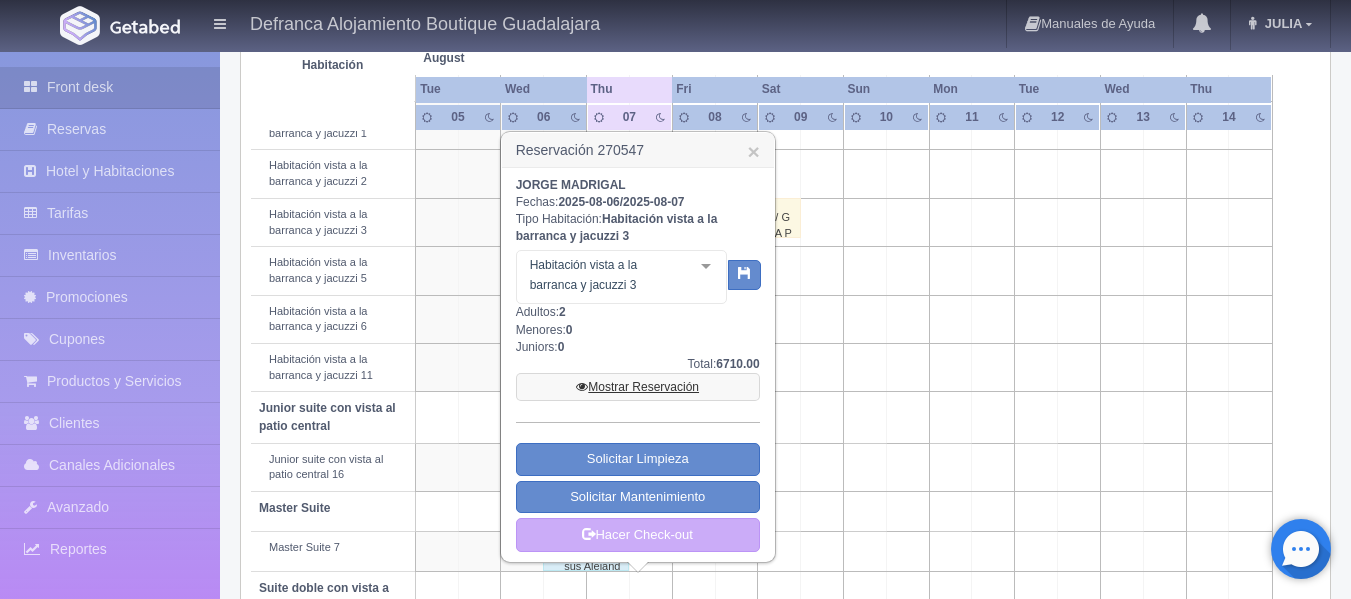 click on "Mostrar Reservación" at bounding box center (638, 387) 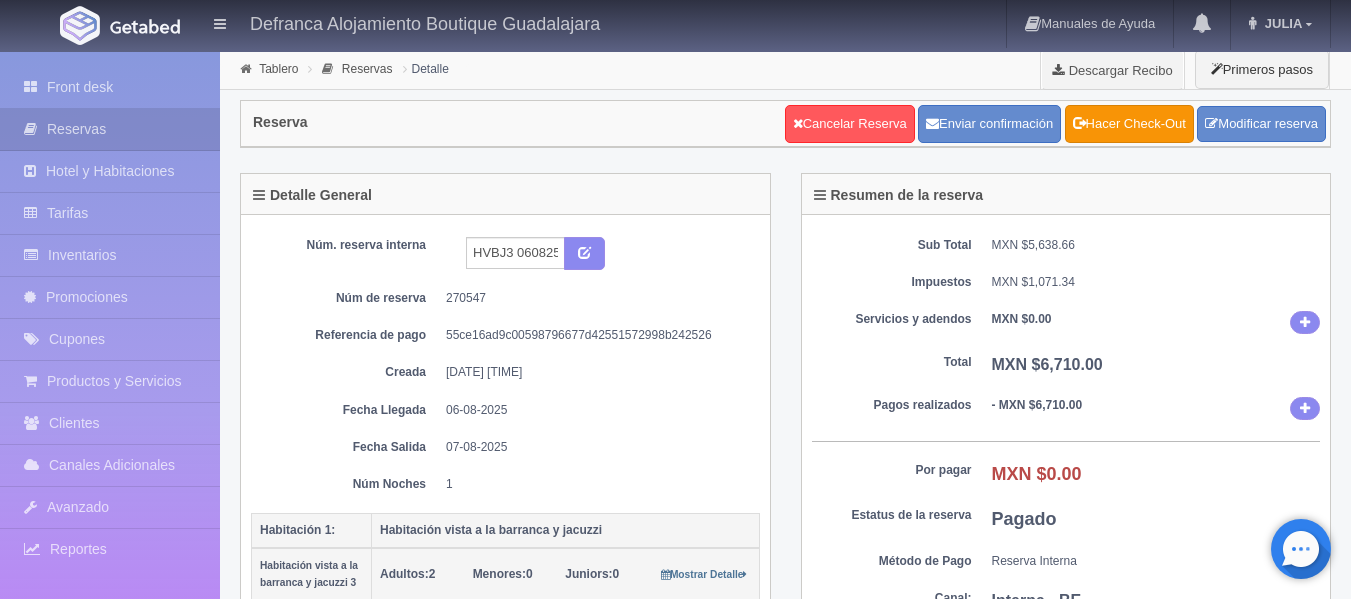 scroll, scrollTop: 0, scrollLeft: 0, axis: both 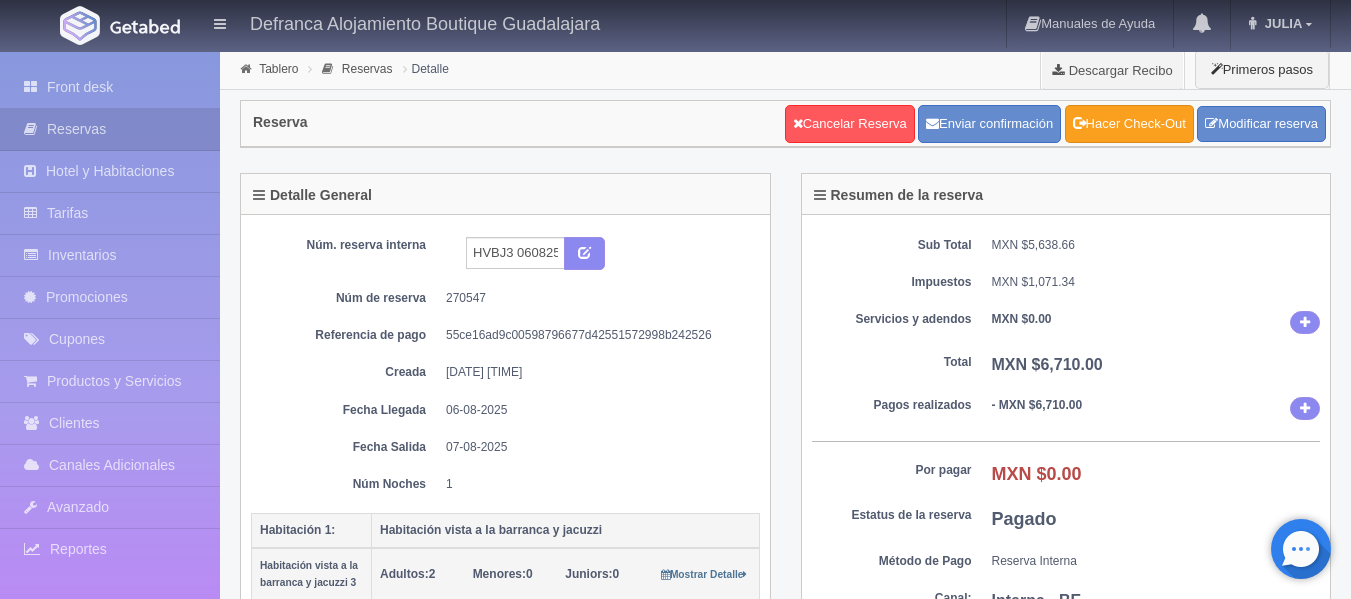 click on "Hacer Check-Out" at bounding box center [1129, 124] 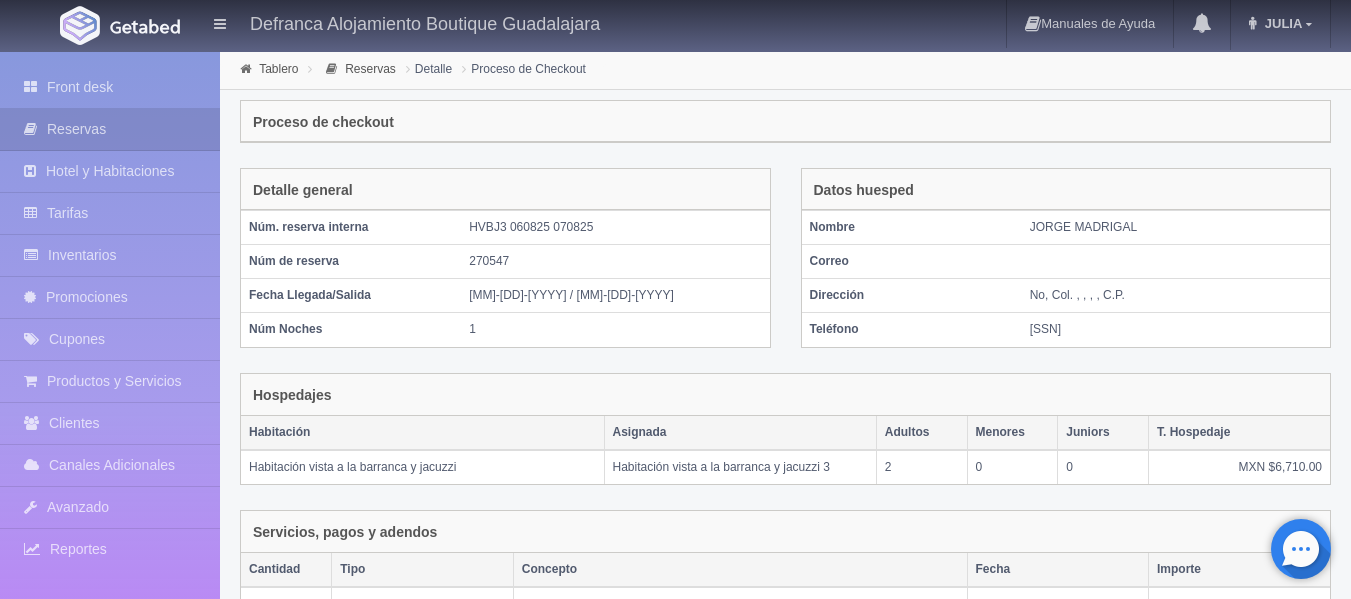 scroll, scrollTop: 416, scrollLeft: 0, axis: vertical 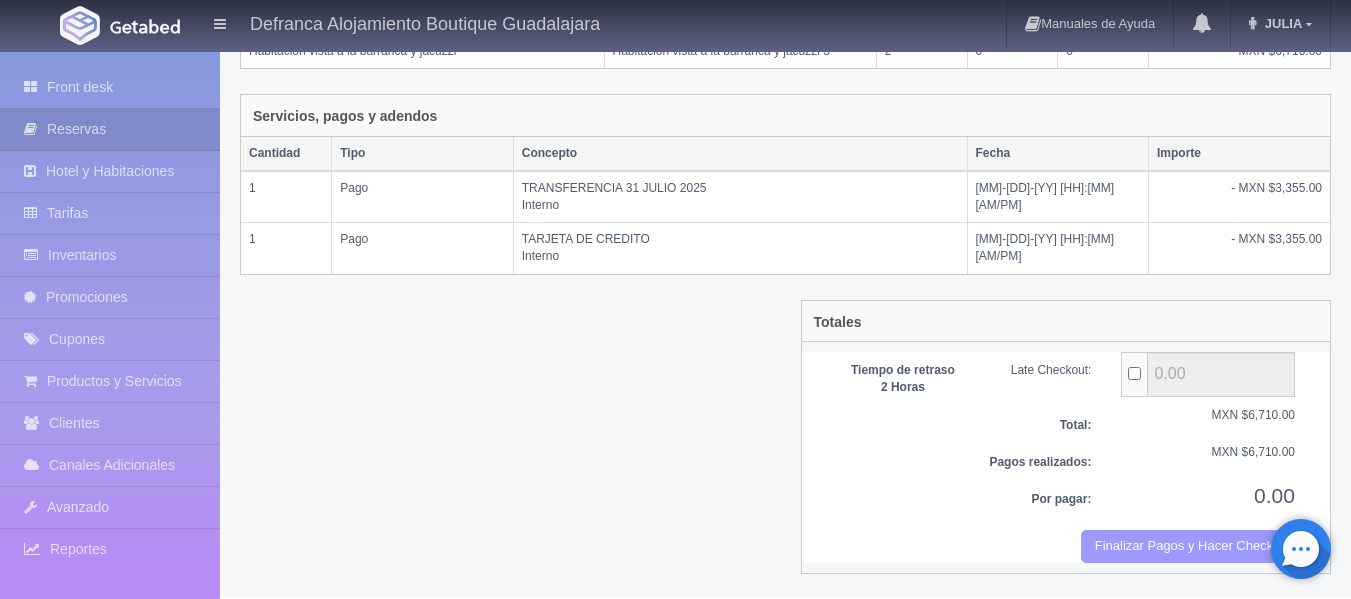 click on "Finalizar Pagos y Hacer Checkout" at bounding box center [1188, 546] 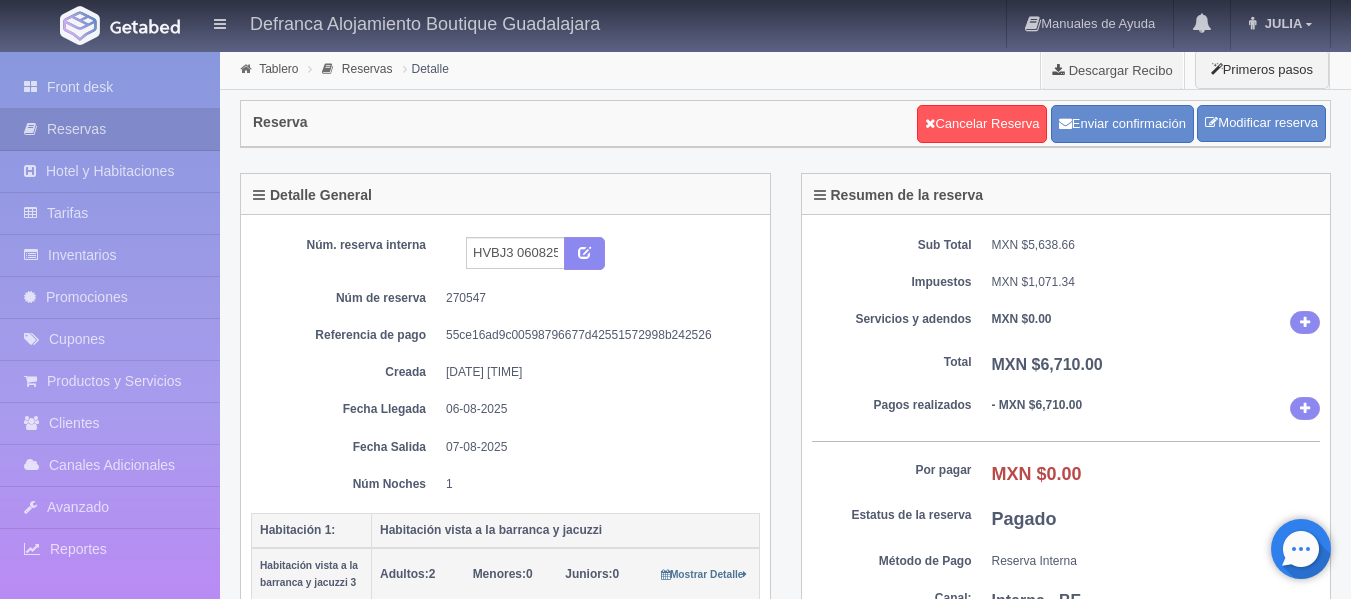 scroll, scrollTop: 0, scrollLeft: 0, axis: both 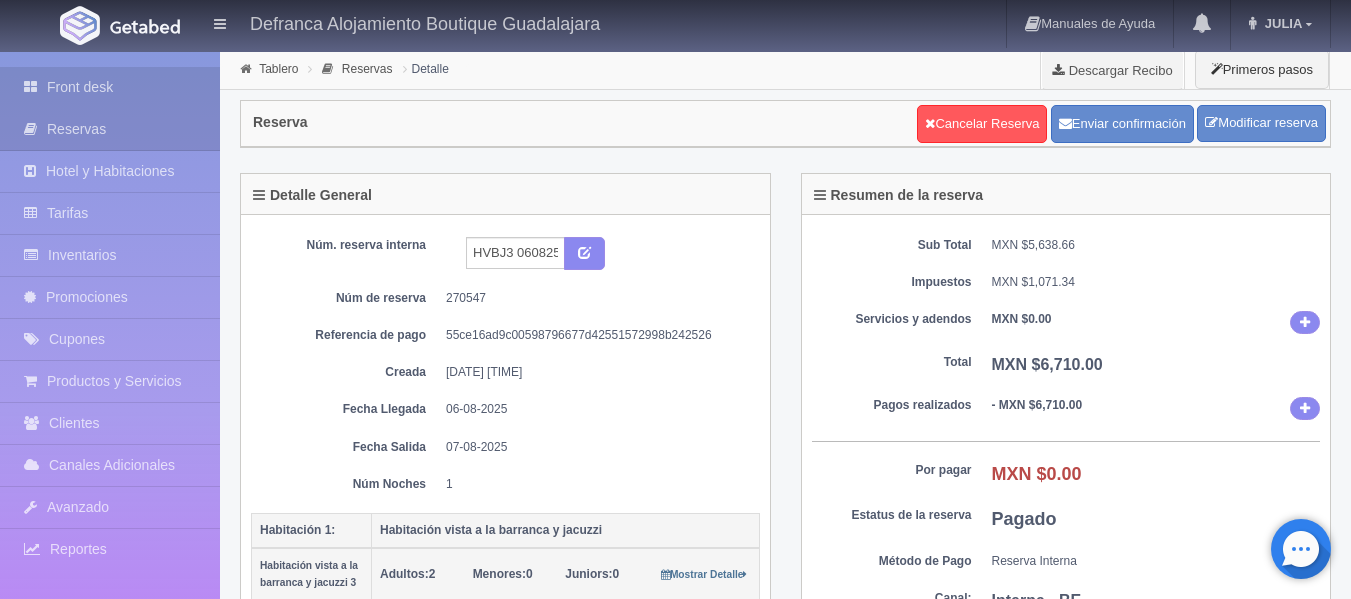click on "Front desk" at bounding box center (110, 87) 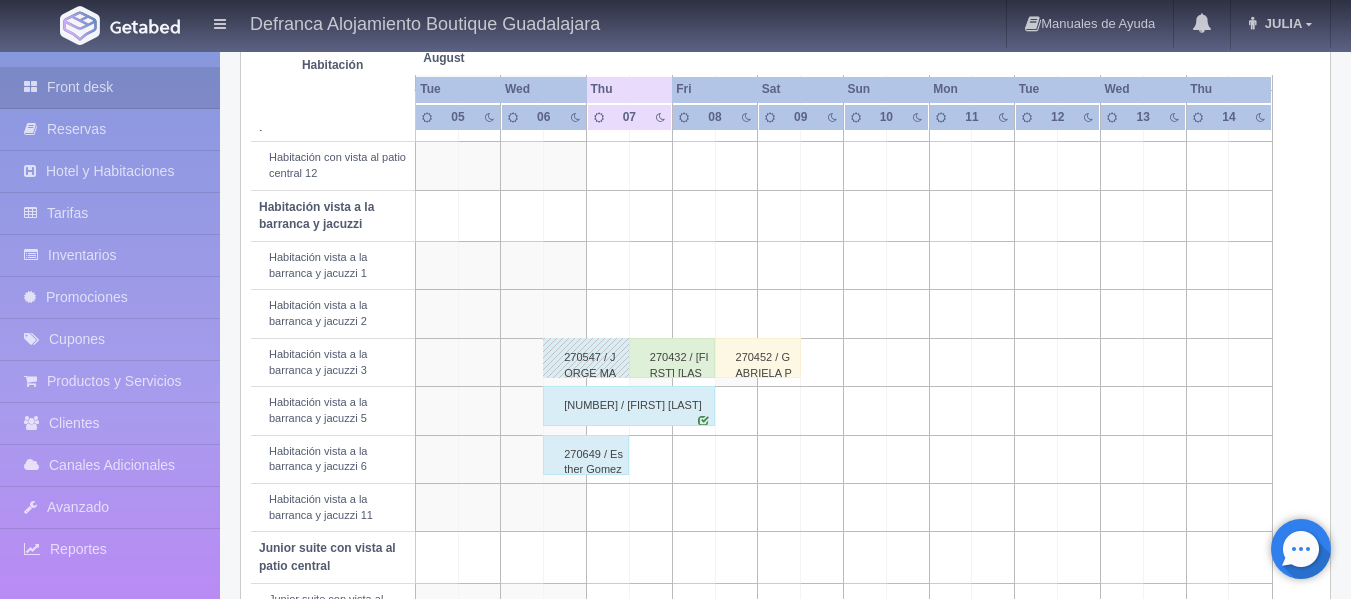 scroll, scrollTop: 700, scrollLeft: 0, axis: vertical 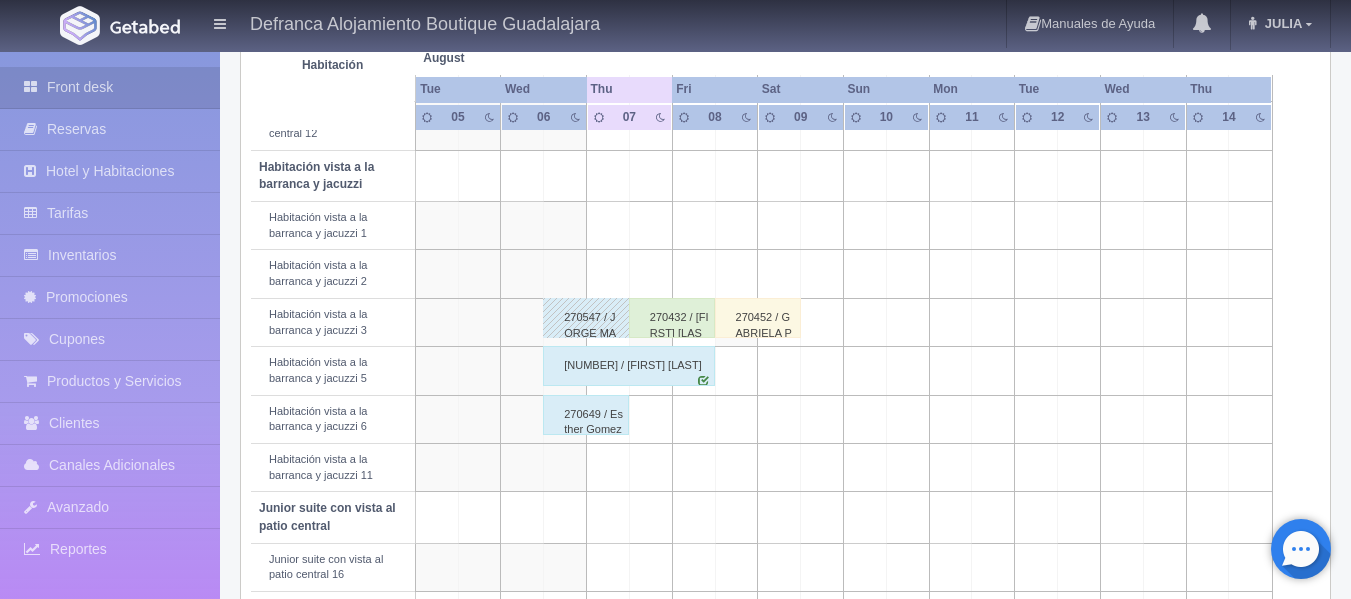 click on "270649 /  Esther Gomez" at bounding box center [586, 415] 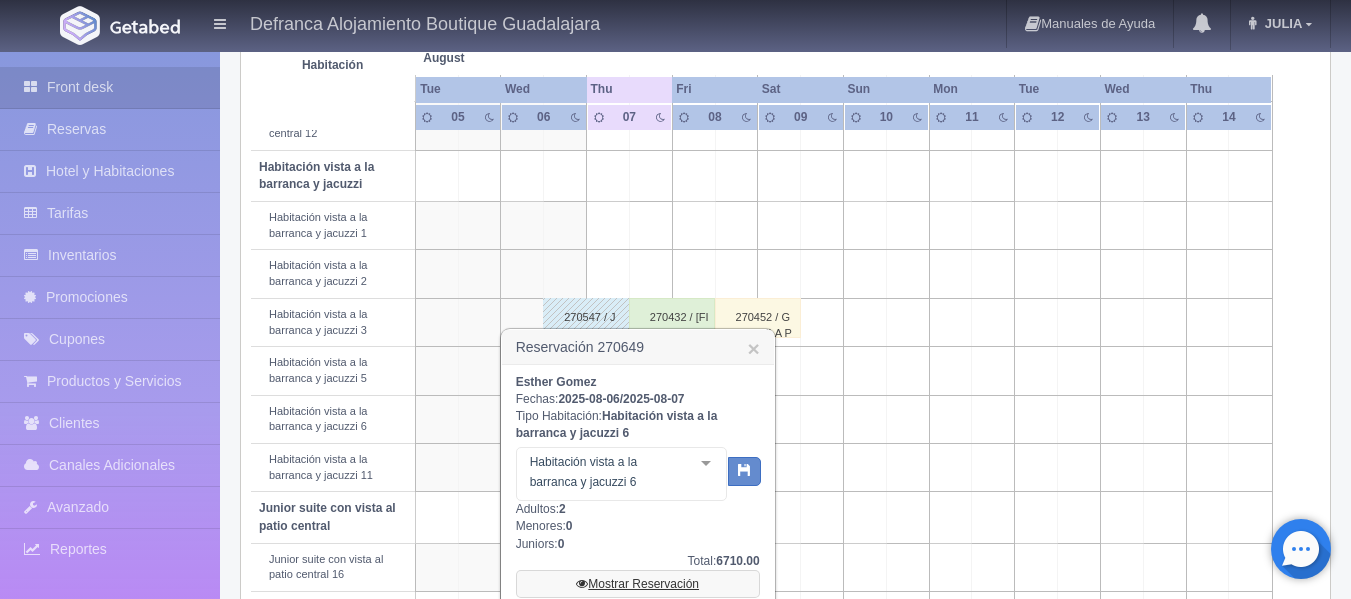 click on "Mostrar Reservación" at bounding box center (638, 584) 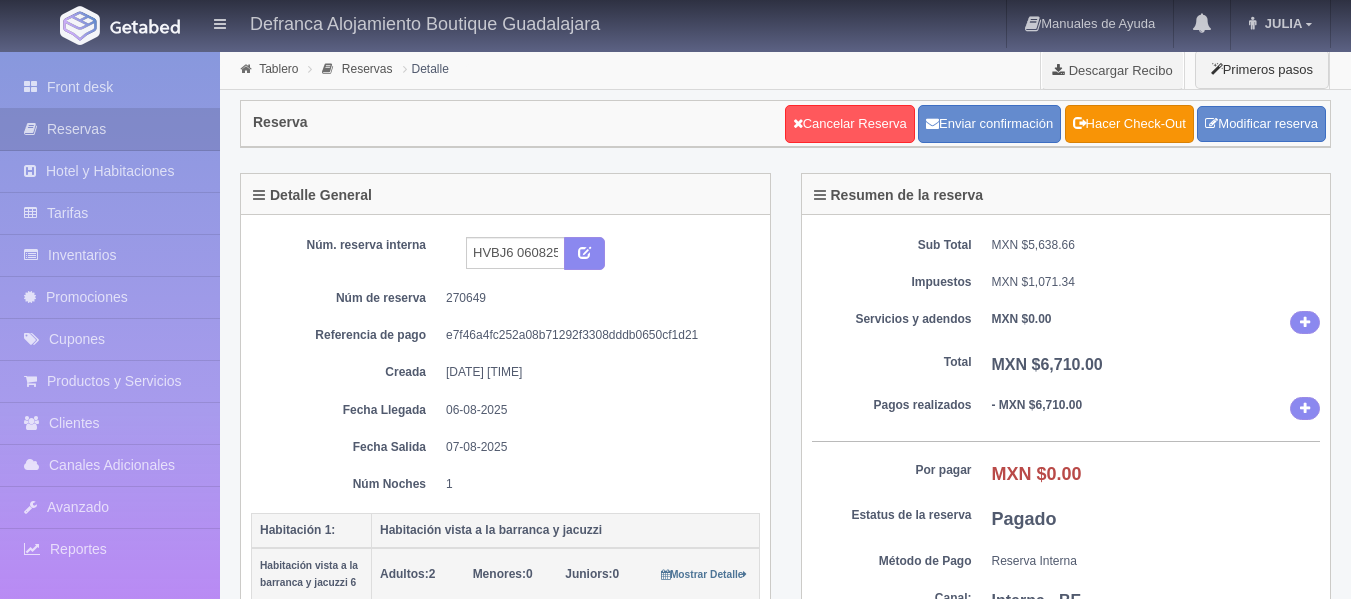 scroll, scrollTop: 0, scrollLeft: 0, axis: both 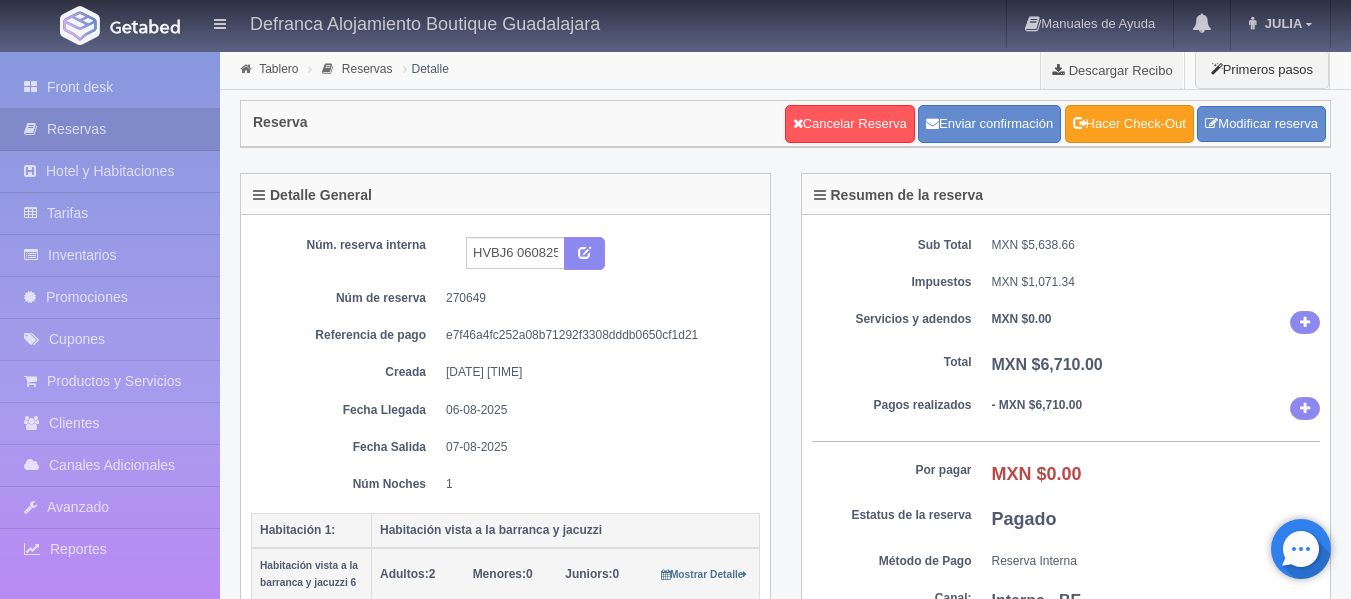 click on "Hacer Check-Out" at bounding box center [1129, 124] 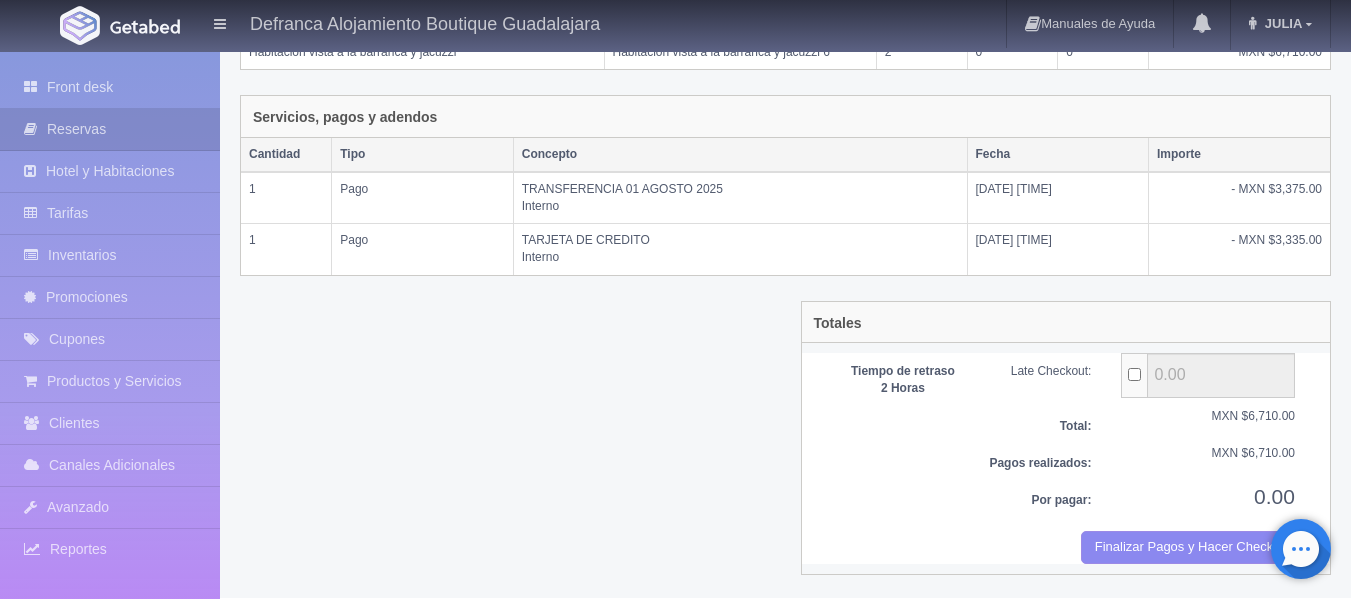 scroll, scrollTop: 416, scrollLeft: 0, axis: vertical 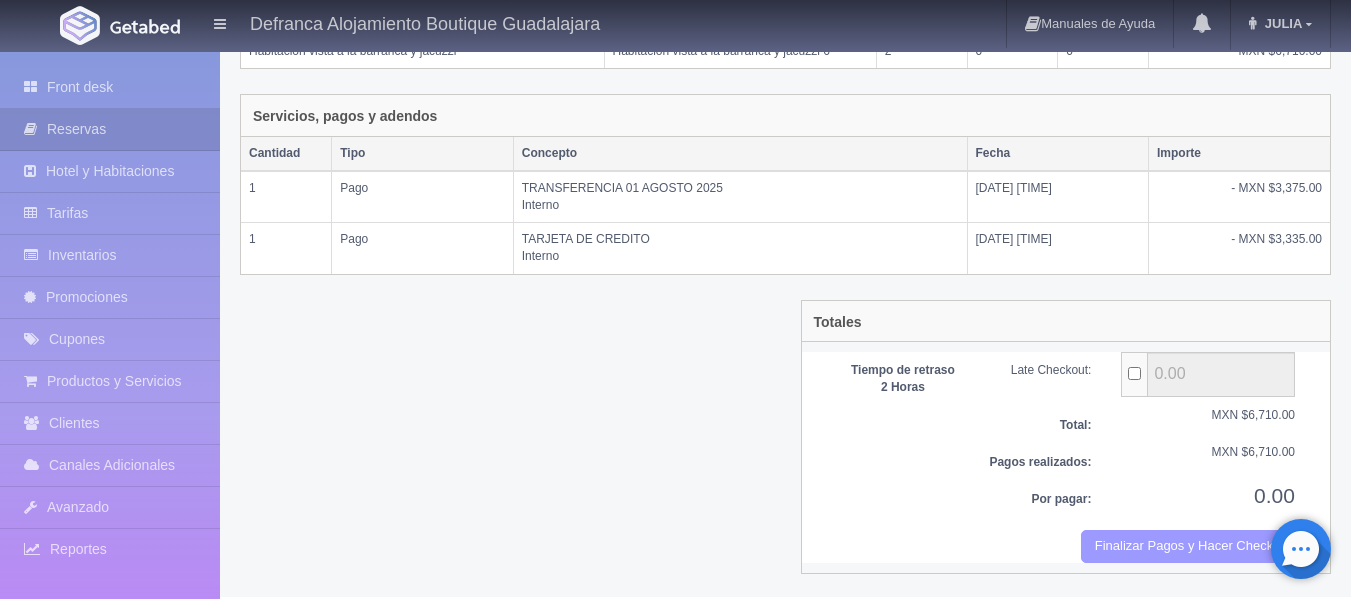 click on "Finalizar Pagos y Hacer Checkout" at bounding box center (1188, 546) 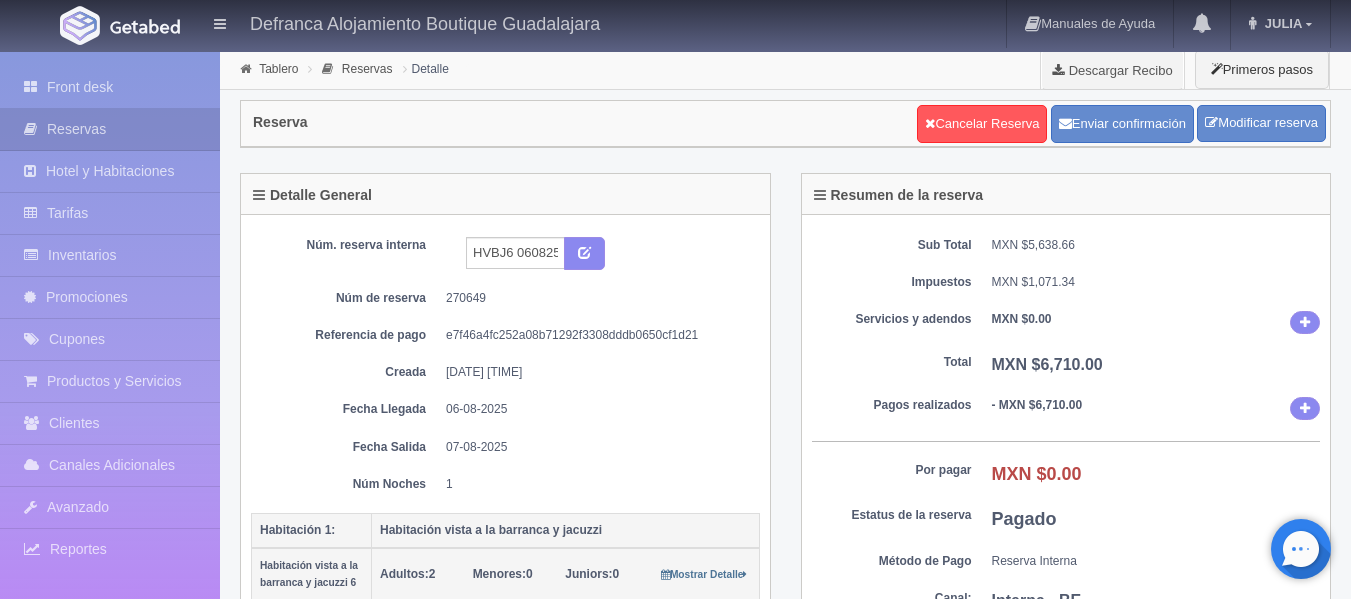 scroll, scrollTop: 0, scrollLeft: 0, axis: both 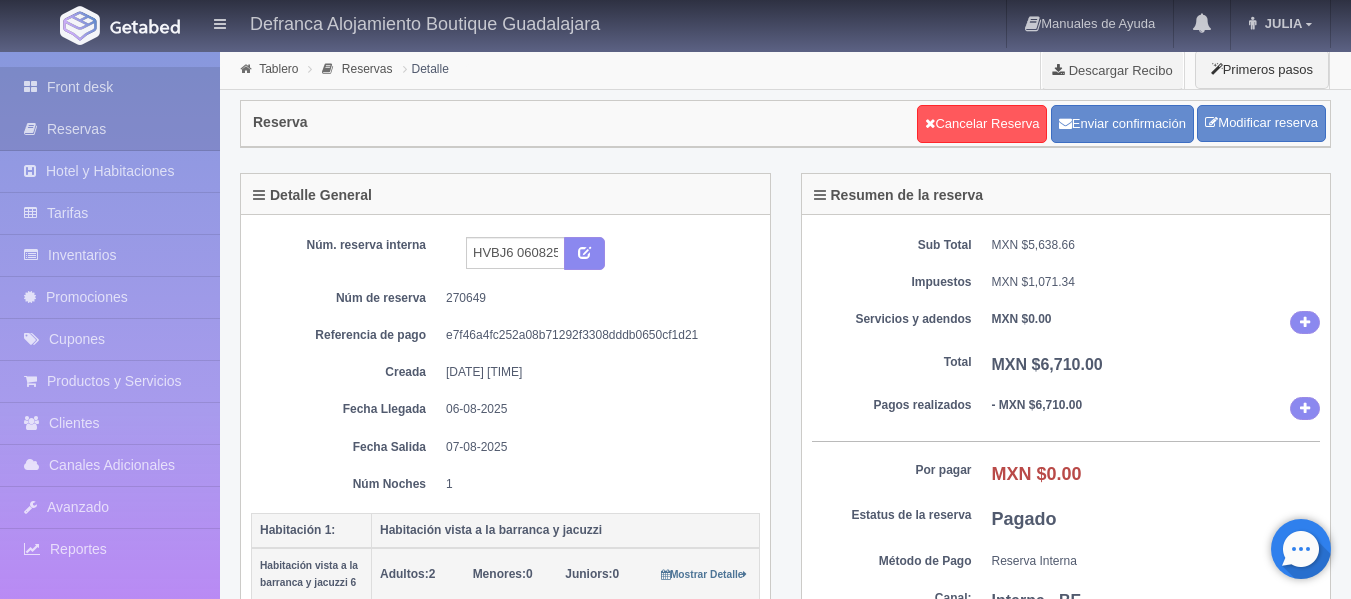 click on "Front desk" at bounding box center (110, 87) 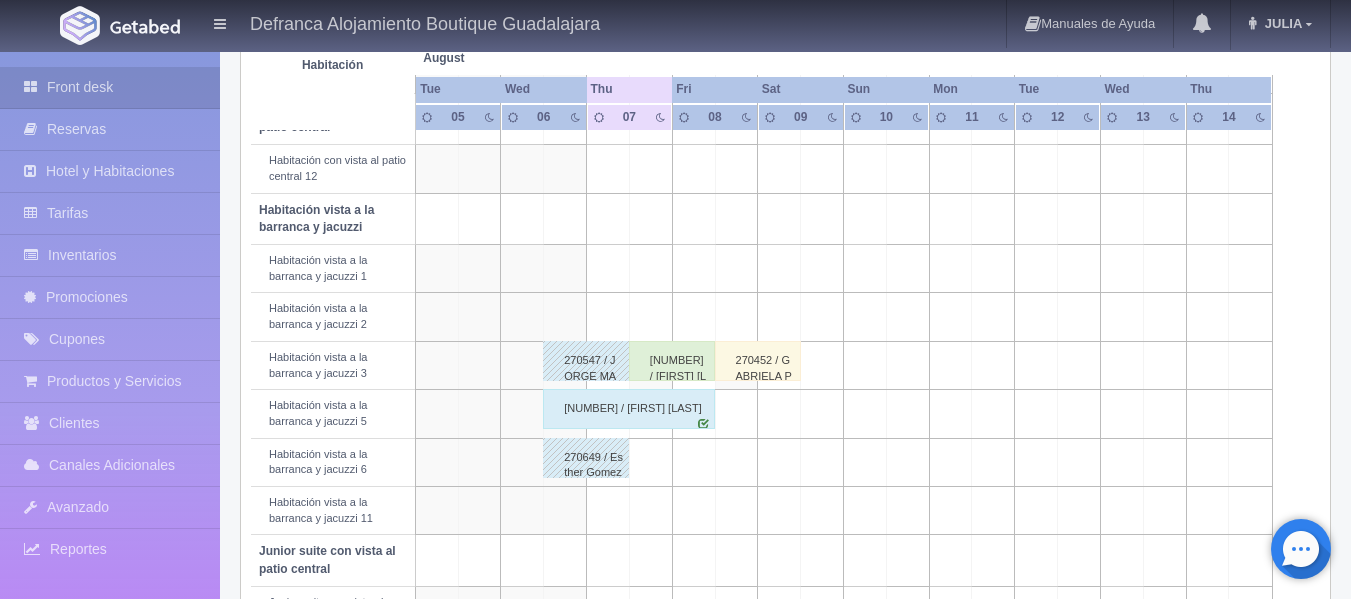 scroll, scrollTop: 914, scrollLeft: 0, axis: vertical 